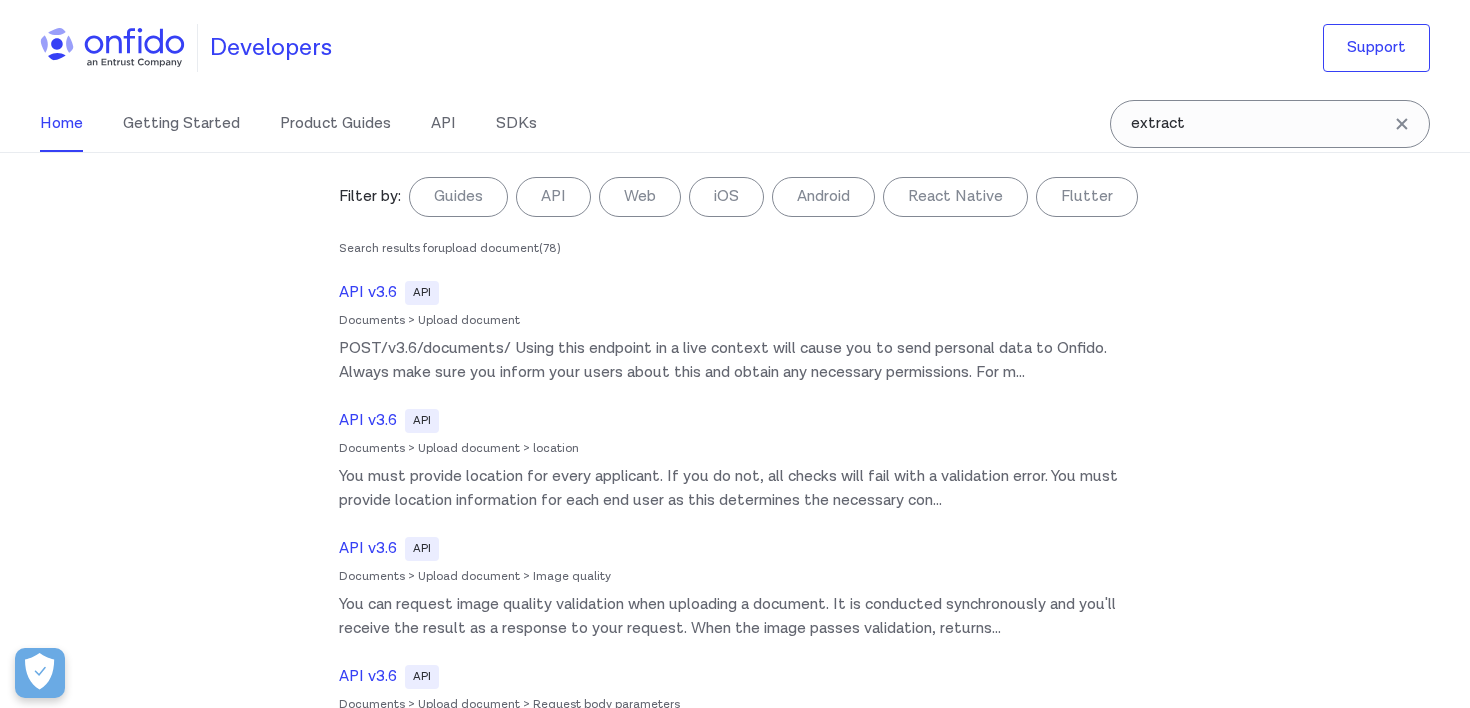 scroll, scrollTop: 0, scrollLeft: 0, axis: both 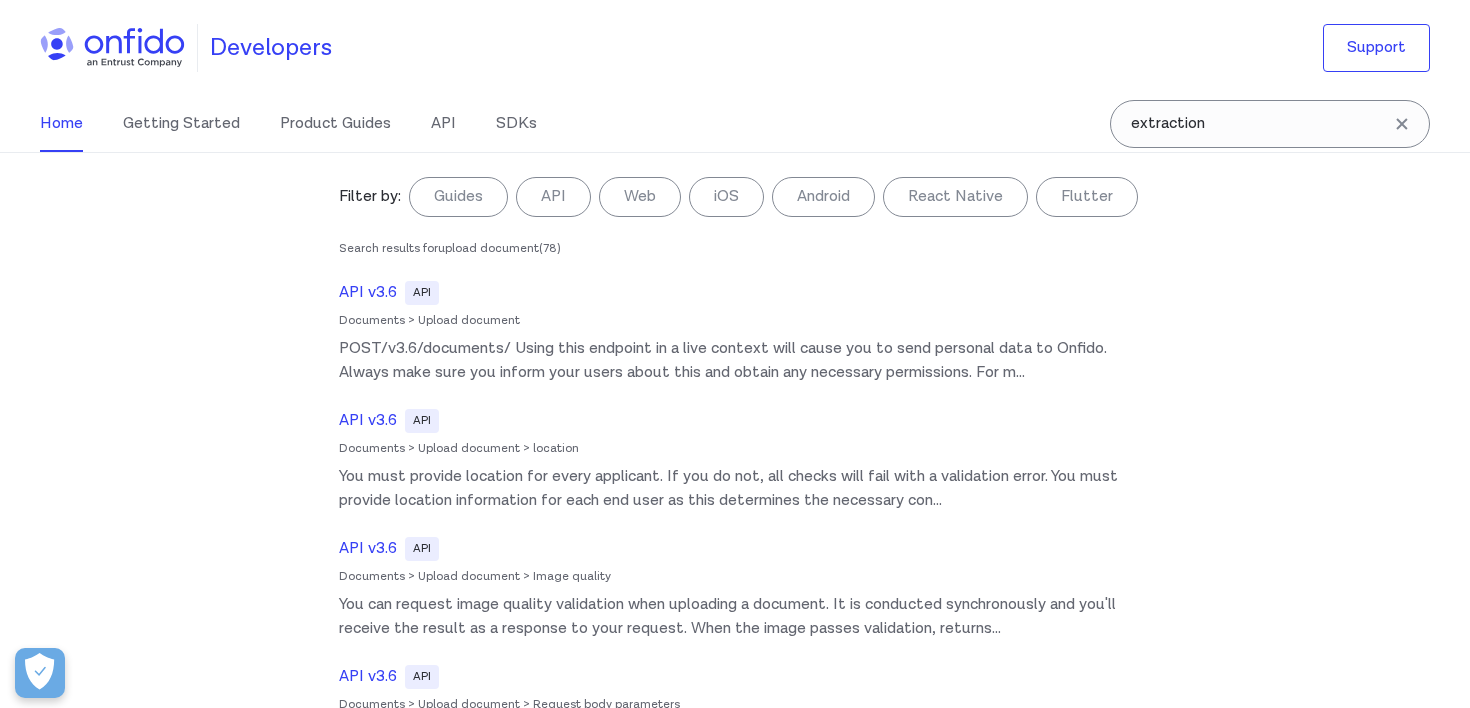 type on "extraction" 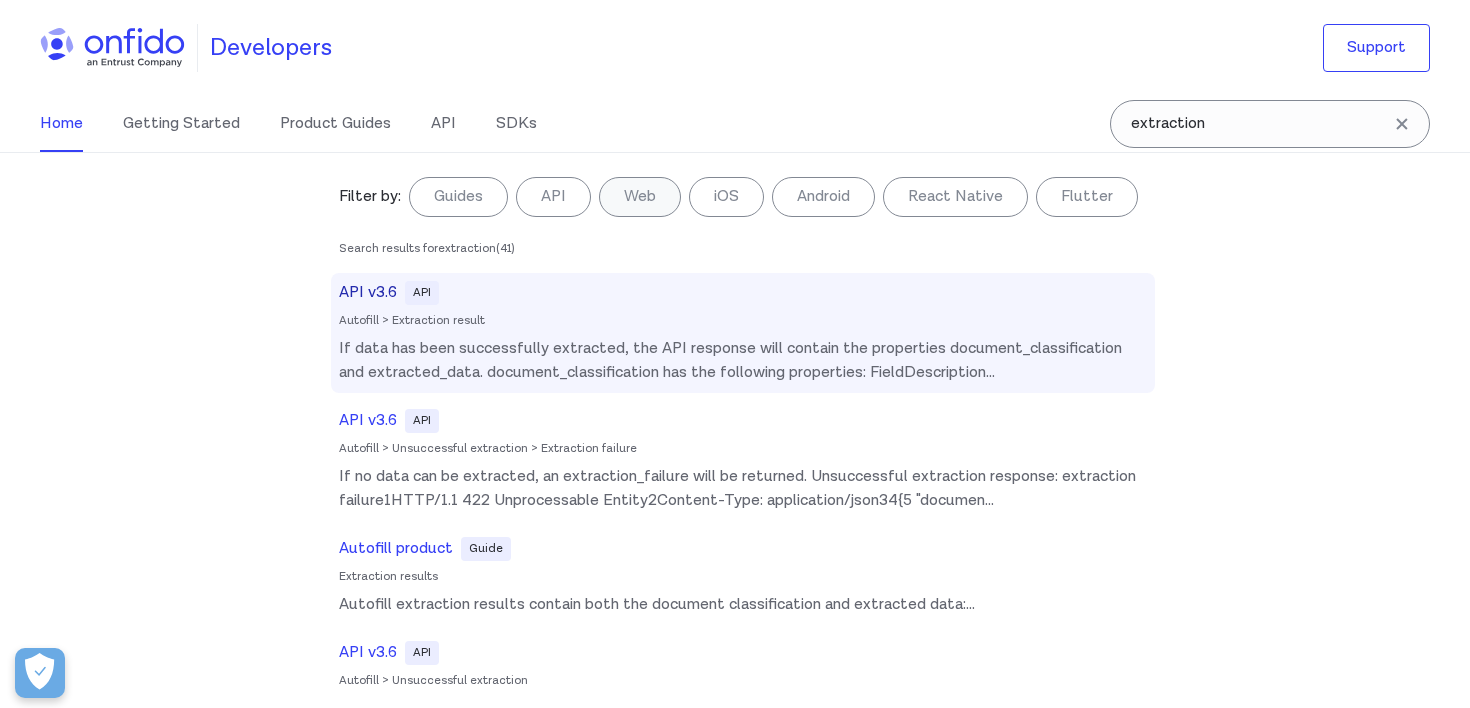 click on "Autofill > Extraction result" at bounding box center (743, 321) 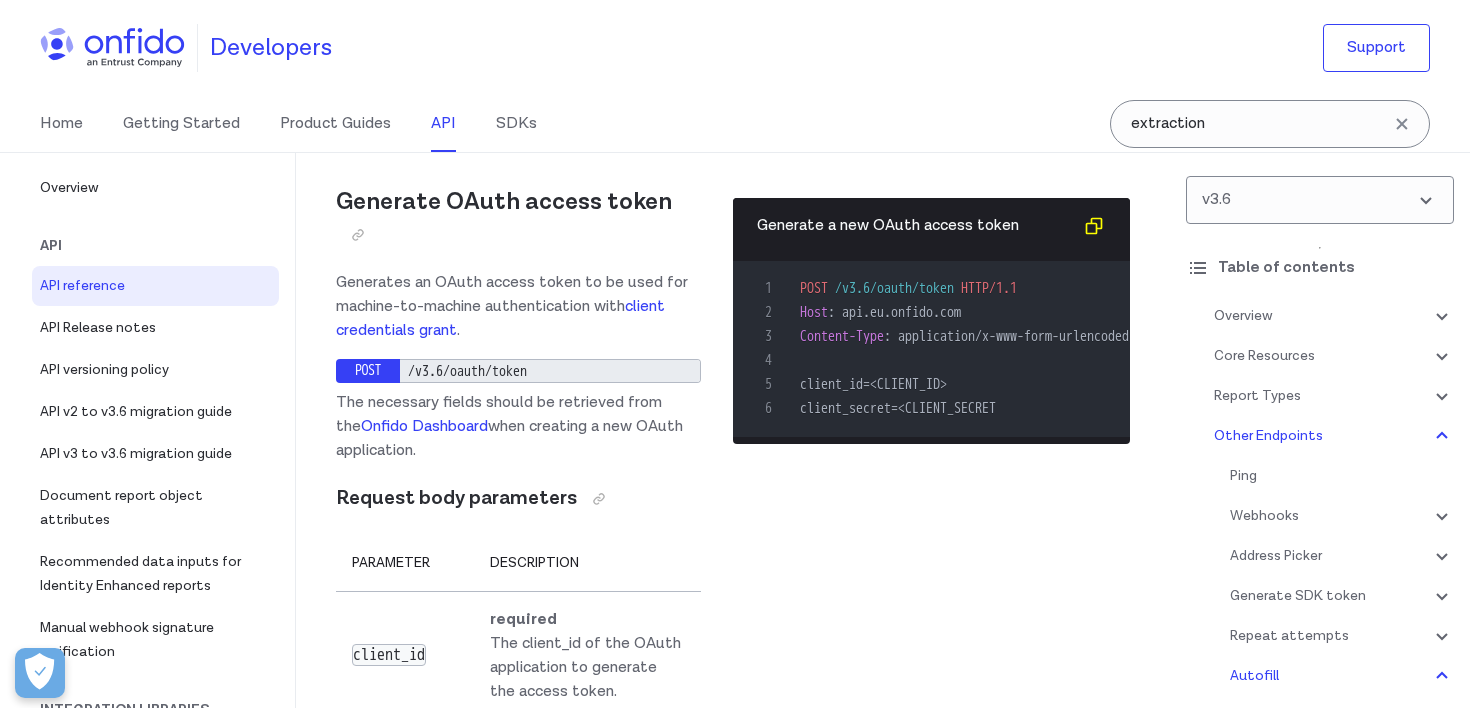 scroll, scrollTop: 211602, scrollLeft: 0, axis: vertical 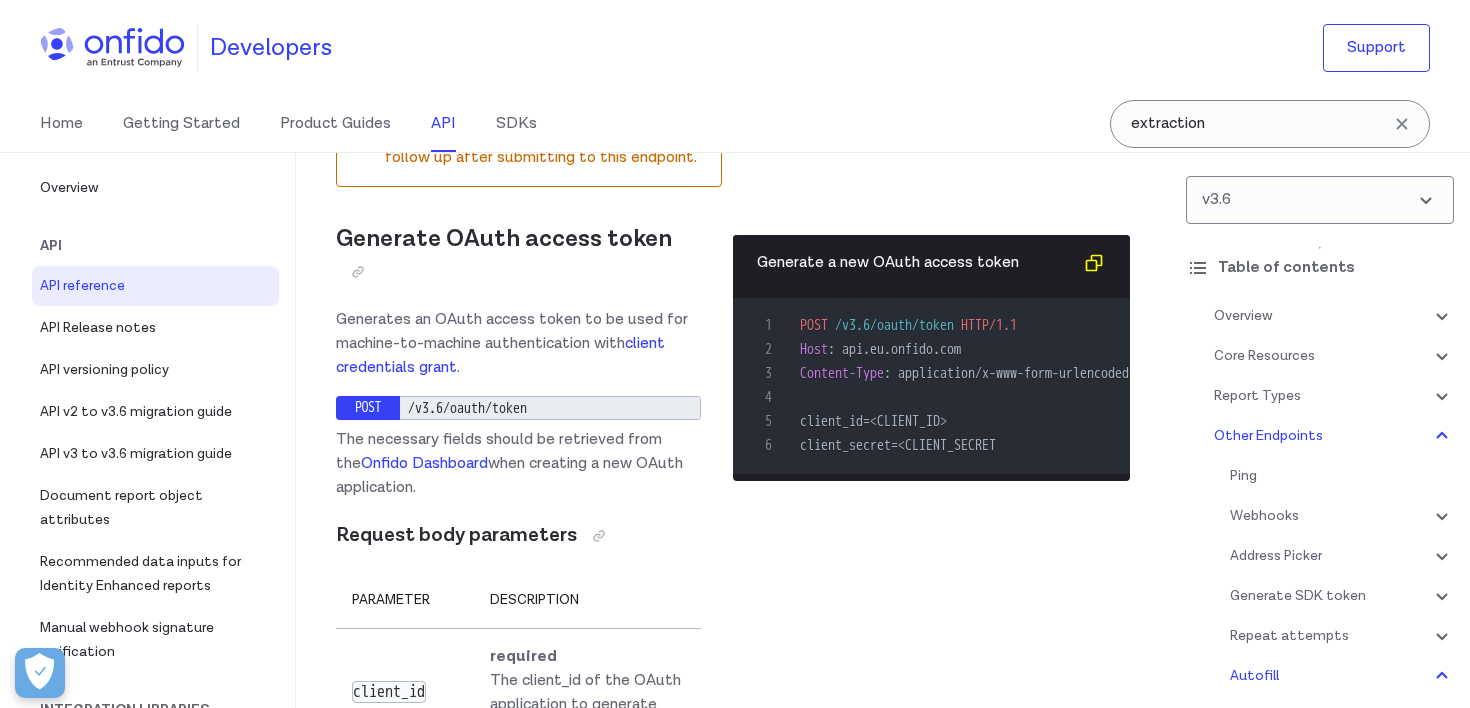click at bounding box center [440, -7375] 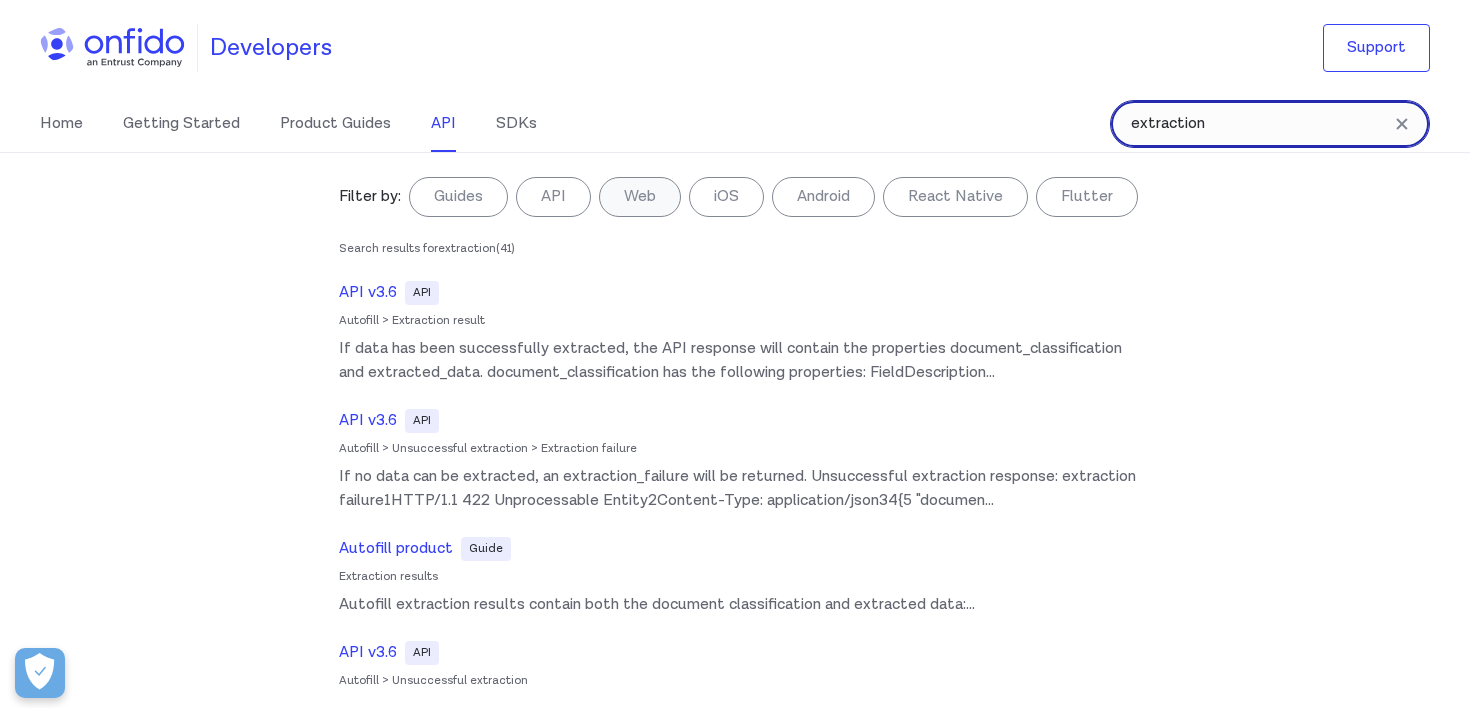 drag, startPoint x: 1299, startPoint y: 125, endPoint x: 910, endPoint y: 121, distance: 389.02057 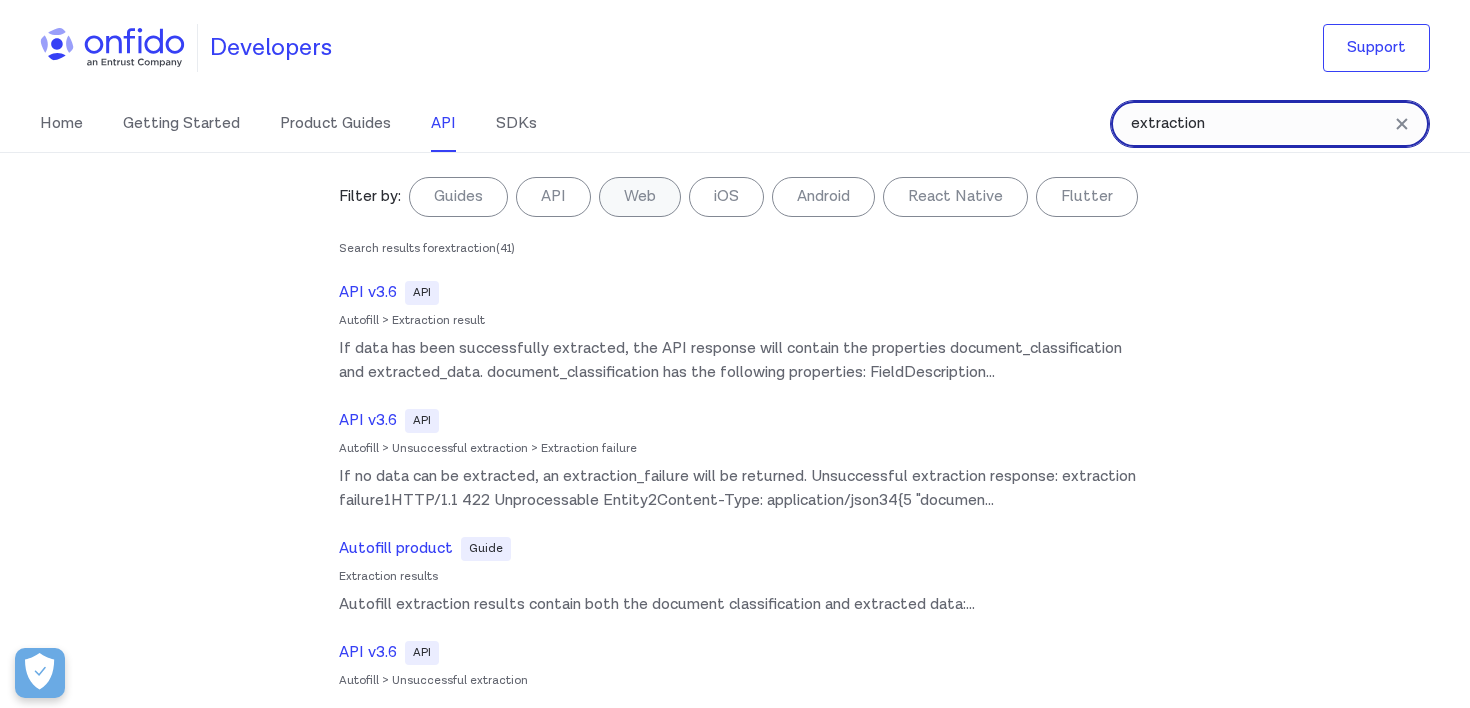 click on "Home Getting Started Product Guides API SDKs extraction extraction Filter by:    Guides   API   Web   iOS   Android   React Native   Flutter Filter by... Search results for  extraction  ( 41 ) API v3.6 API Autofill > Extraction result If data has been successfully extracted, the API response will contain the properties document_classification and extracted_data. document_classification has the following properties: FieldDescription ... API v3.6 API Autofill > Unsuccessful extraction > Extraction failure If no data can be extracted, an extraction_failure will be returned. Unsuccessful extraction response: extraction failure1HTTP/1.1 422 Unprocessable Entity2Content-Type: application/json34{5  "documen ... Autofill product Guide Extraction results Autofill extraction results contain both the document classification and extracted data: ... API v3.6 API Autofill > Unsuccessful extraction API v3.6 API Motion captures > Unsuccessful frame extraction > Frame extraction unavailable ... API v3.6 API ... API v3.6 API" at bounding box center [735, 124] 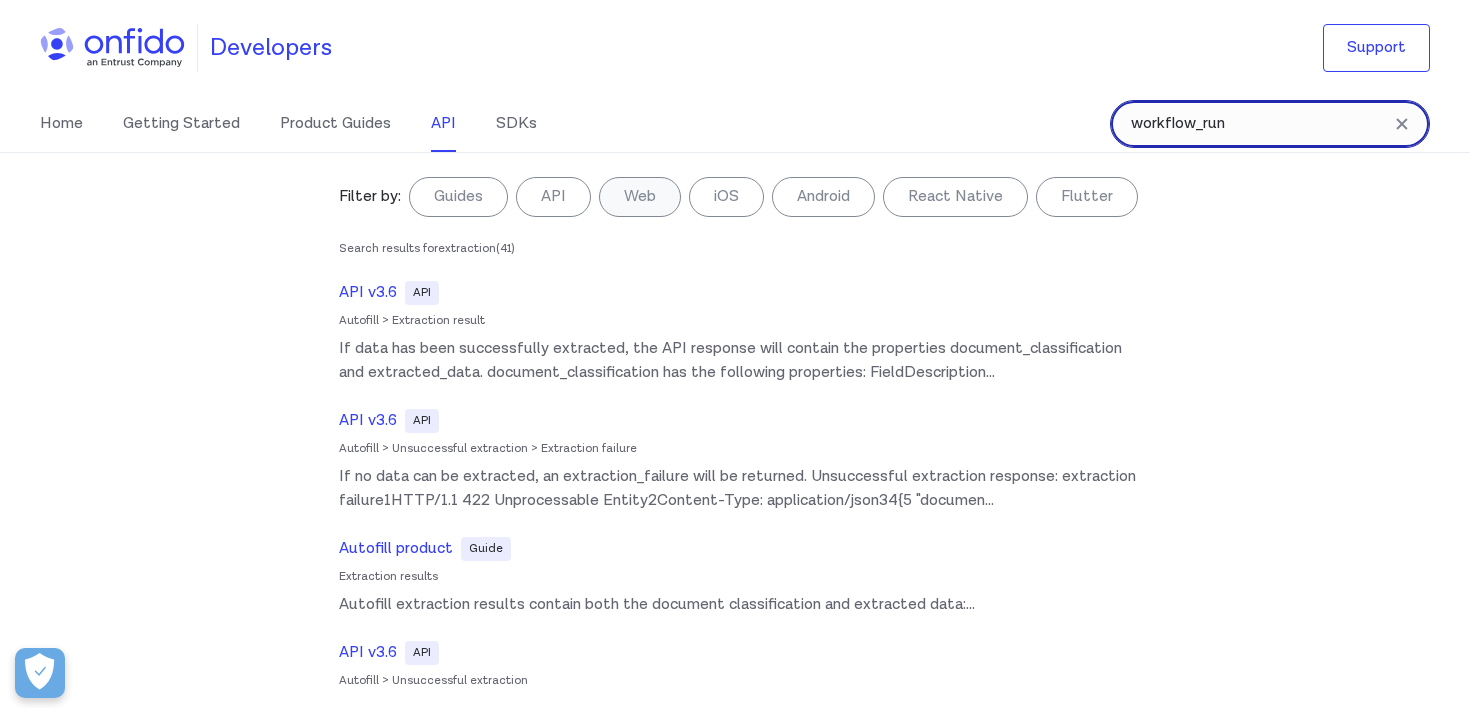 type on "workflow_run" 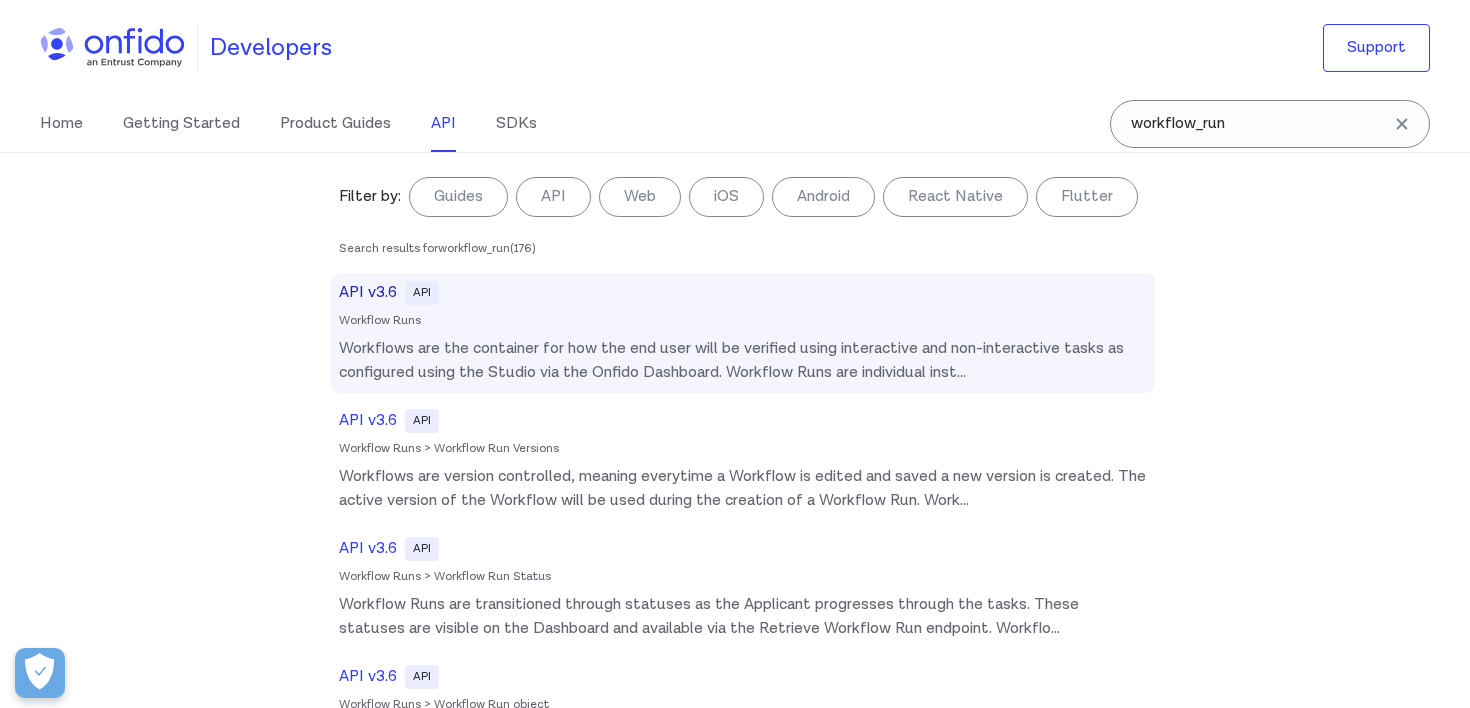 click on "Workflows are the container for how the end user will be verified using interactive and non-interactive tasks as configured
using the Studio via the Onfido Dashboard. Workflow Runs are individual inst ..." at bounding box center (743, 361) 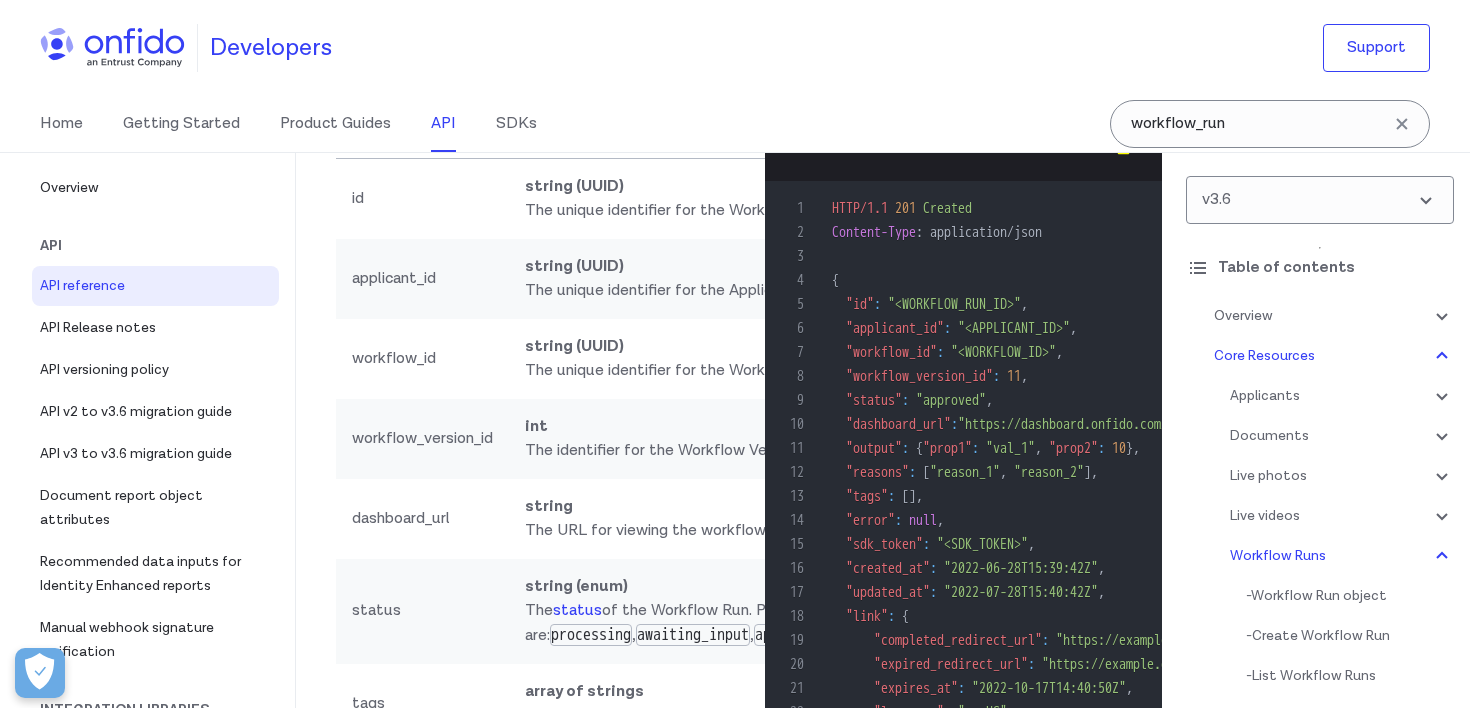 scroll, scrollTop: 0, scrollLeft: 0, axis: both 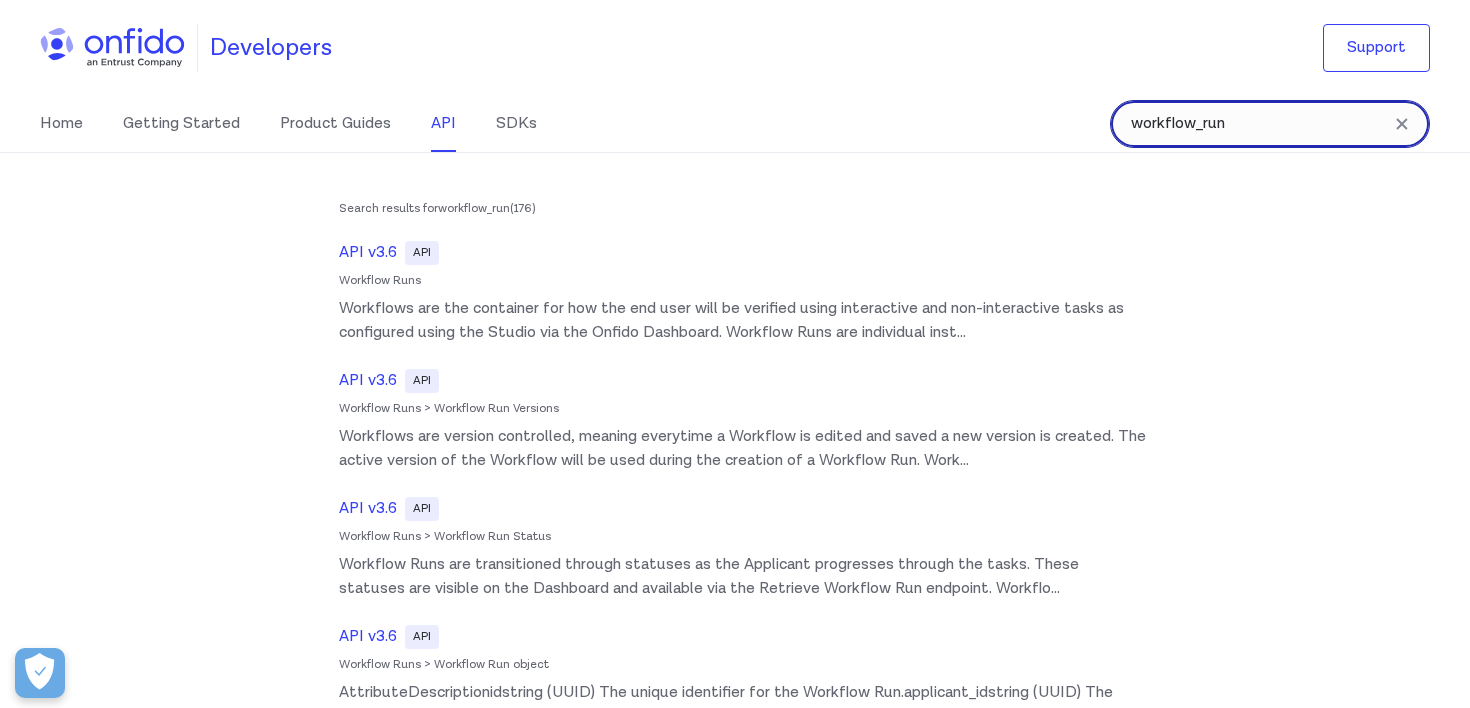click on "workflow_run" at bounding box center (1270, 124) 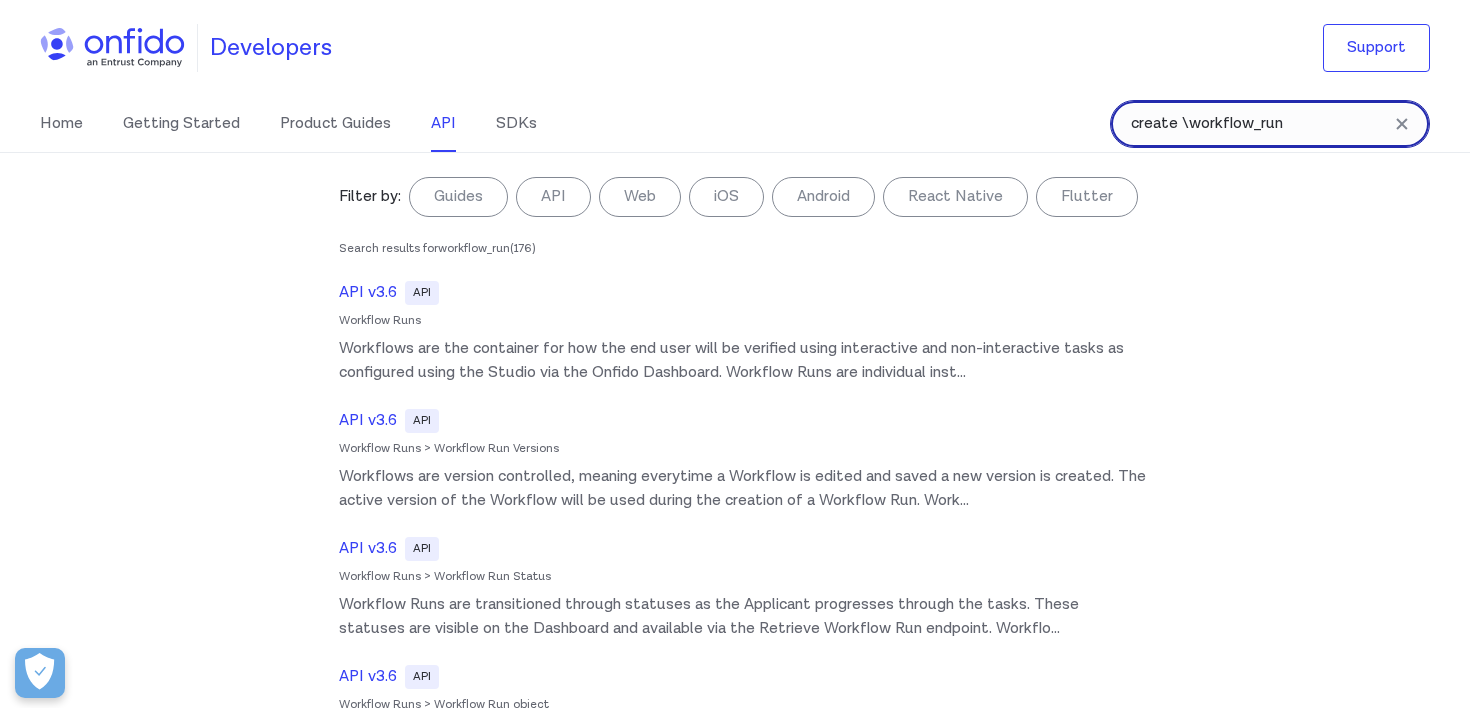 type on "create workflow_run" 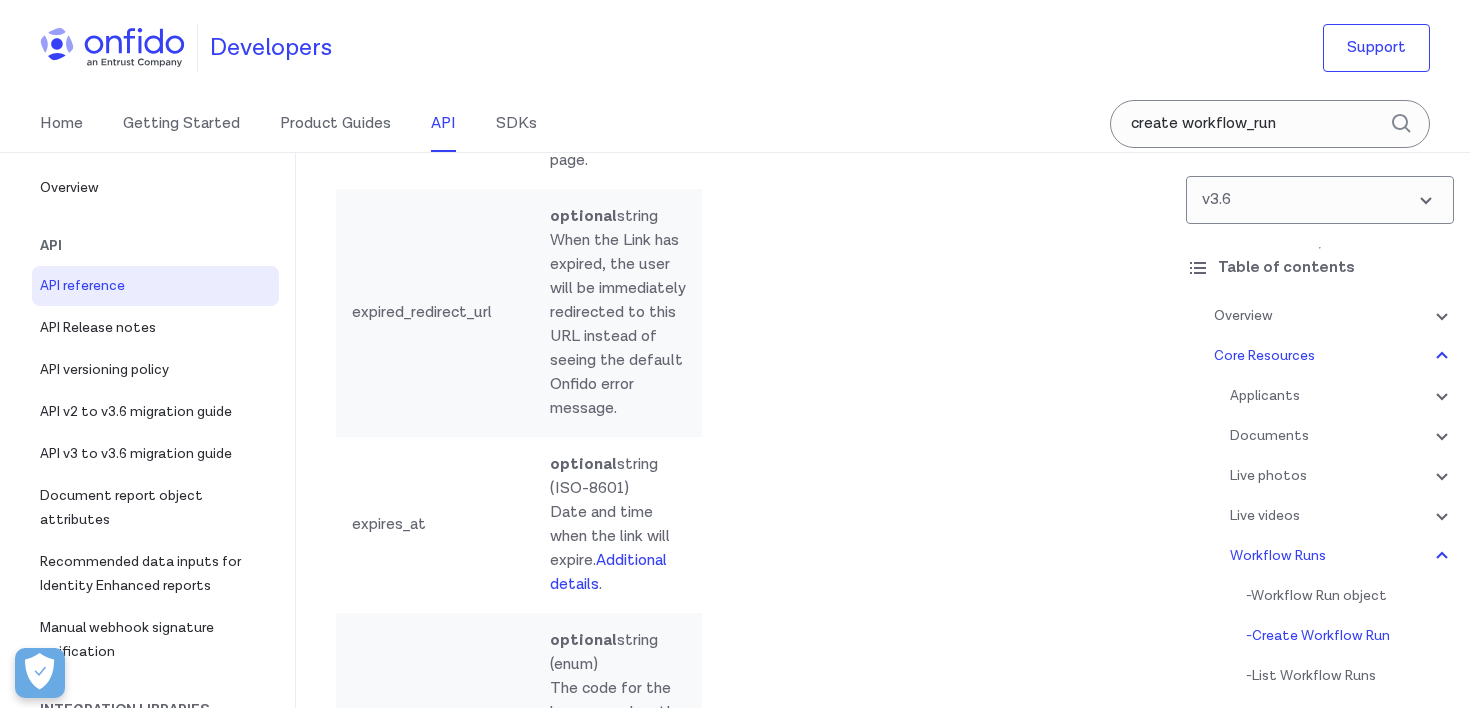 scroll, scrollTop: 0, scrollLeft: 0, axis: both 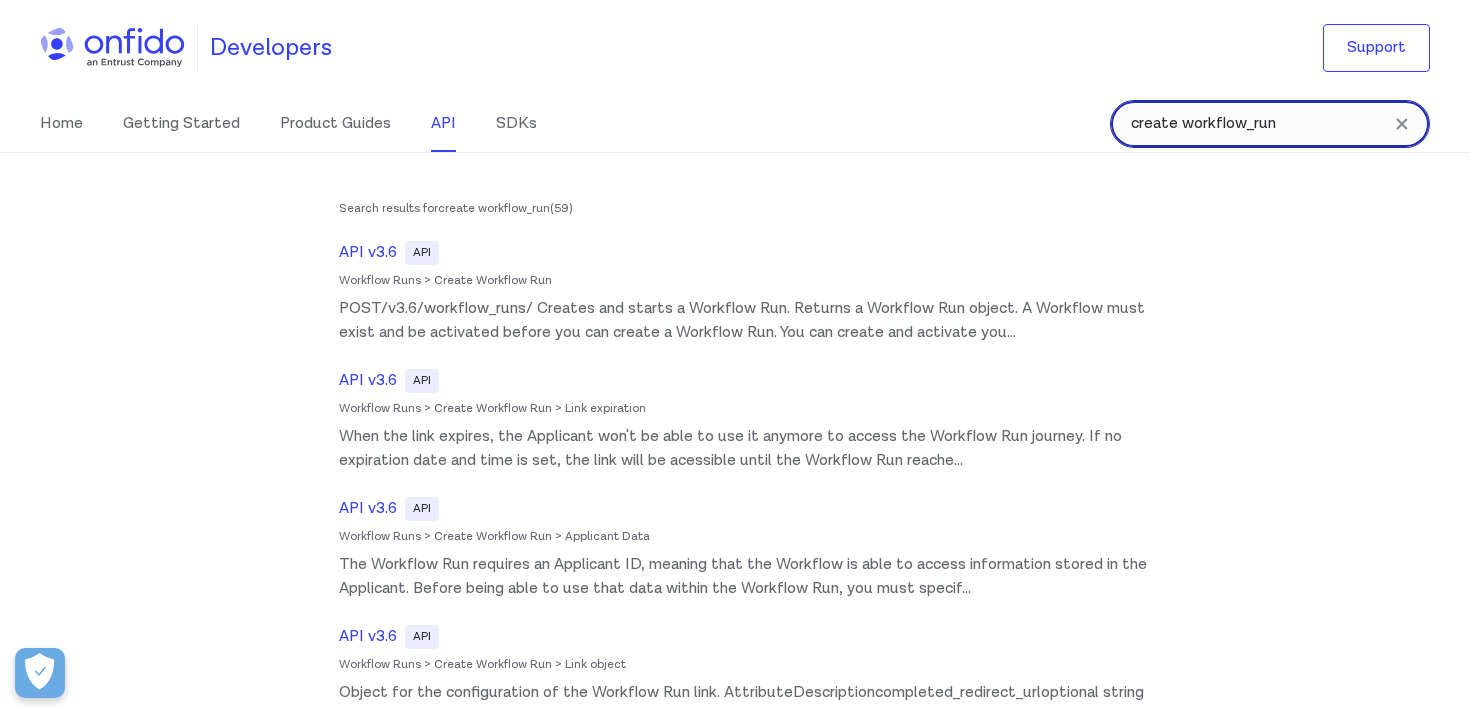 drag, startPoint x: 1316, startPoint y: 124, endPoint x: 817, endPoint y: 122, distance: 499.004 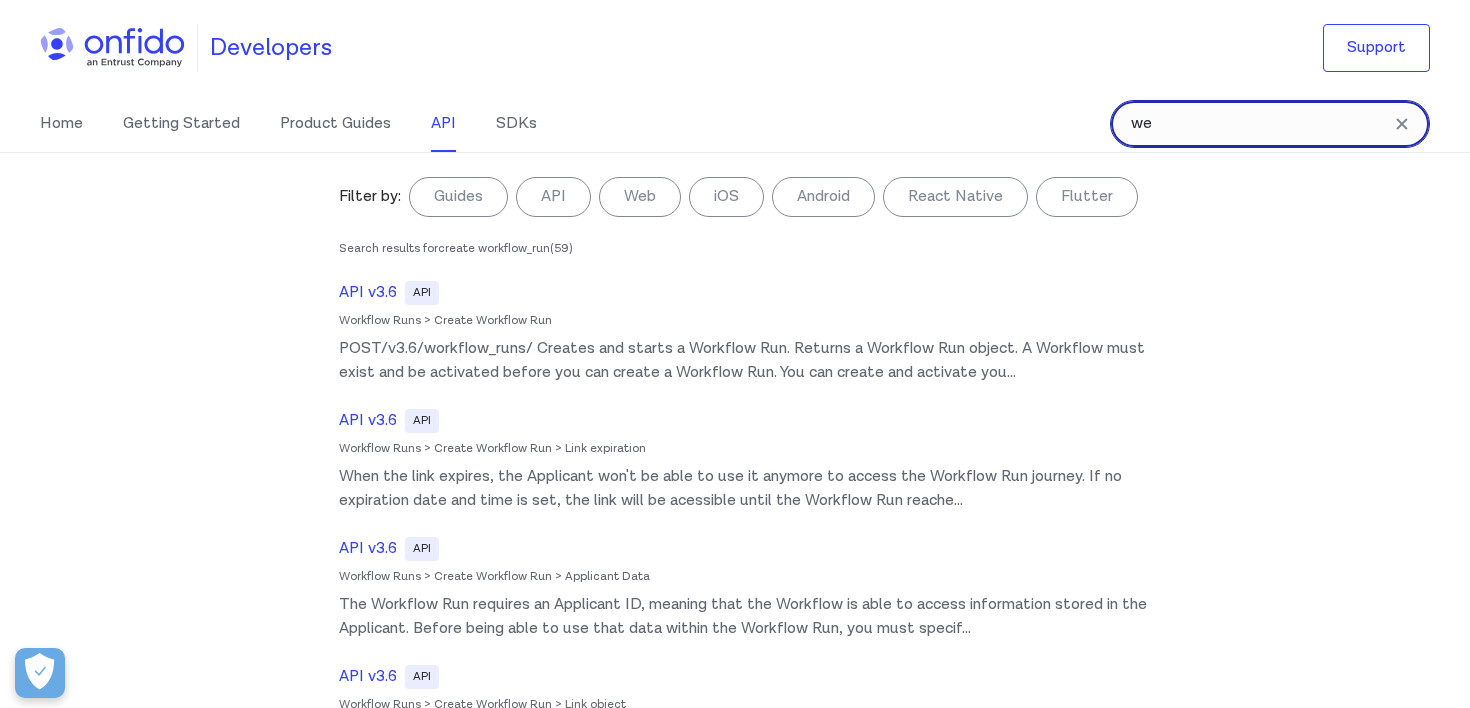 type on "w" 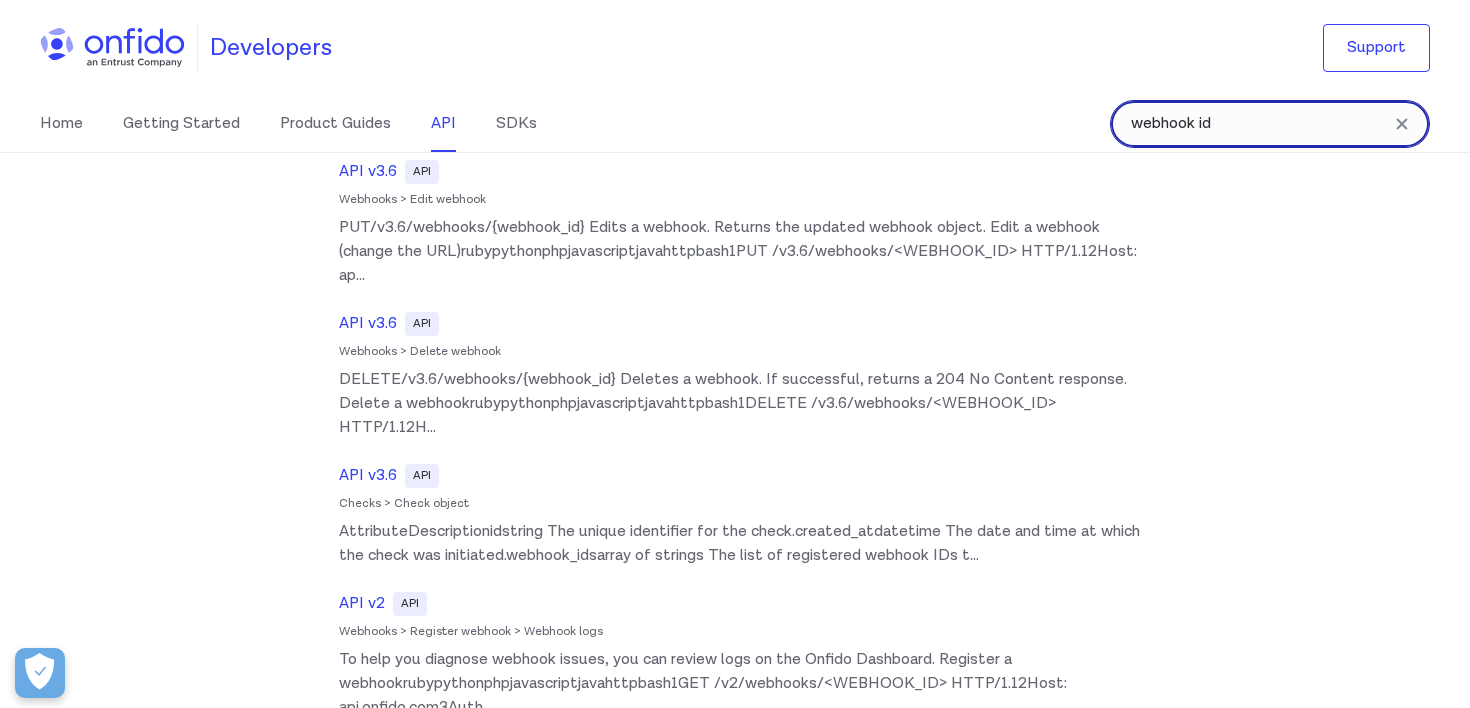 scroll, scrollTop: 406, scrollLeft: 0, axis: vertical 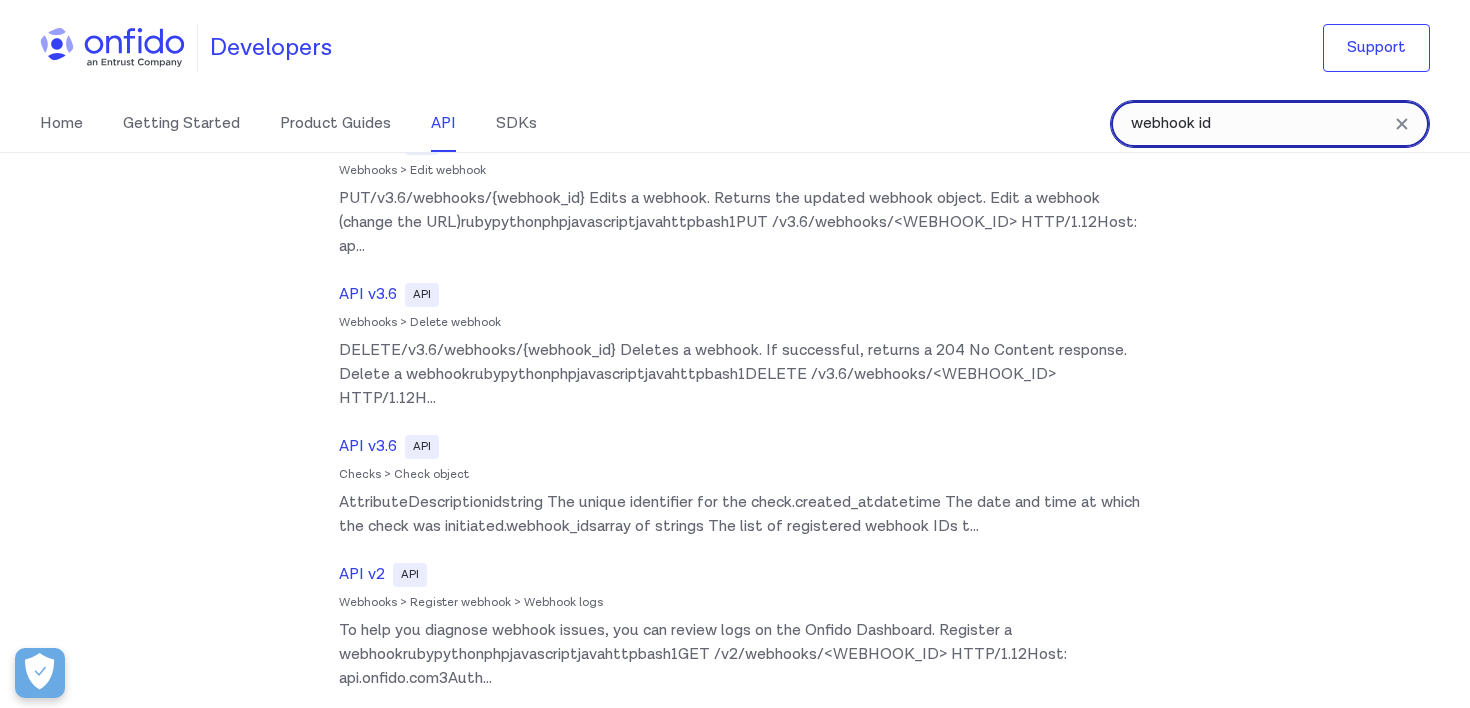 drag, startPoint x: 1294, startPoint y: 129, endPoint x: 992, endPoint y: 82, distance: 305.6354 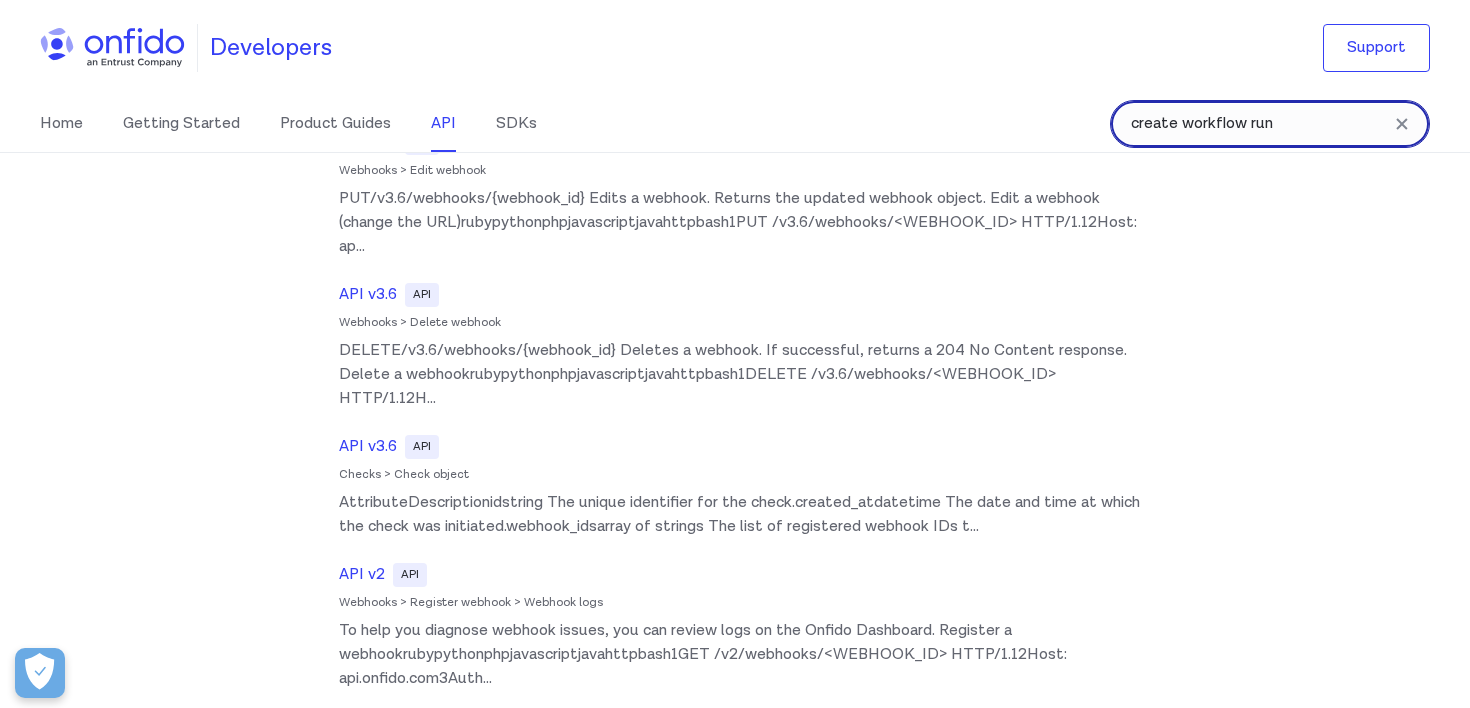 type on "create workflow run" 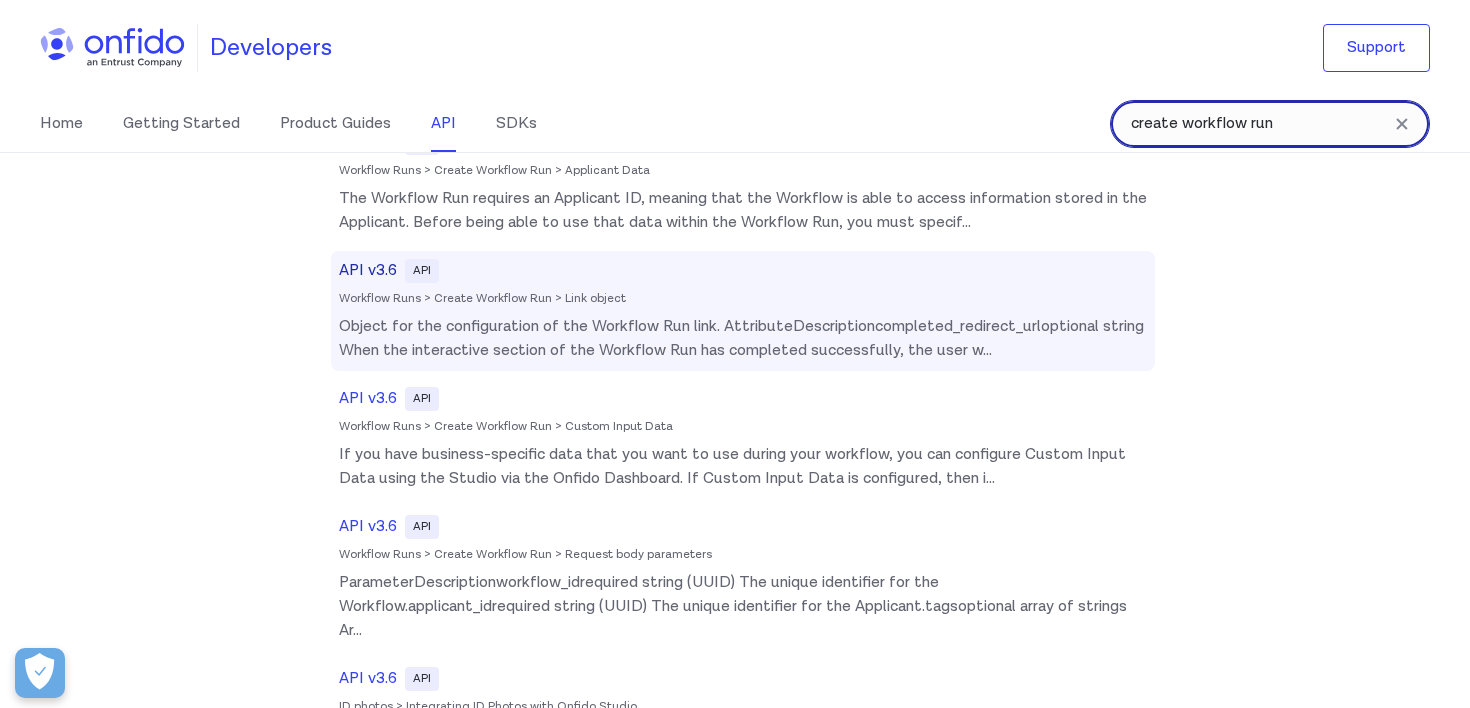 scroll, scrollTop: 0, scrollLeft: 0, axis: both 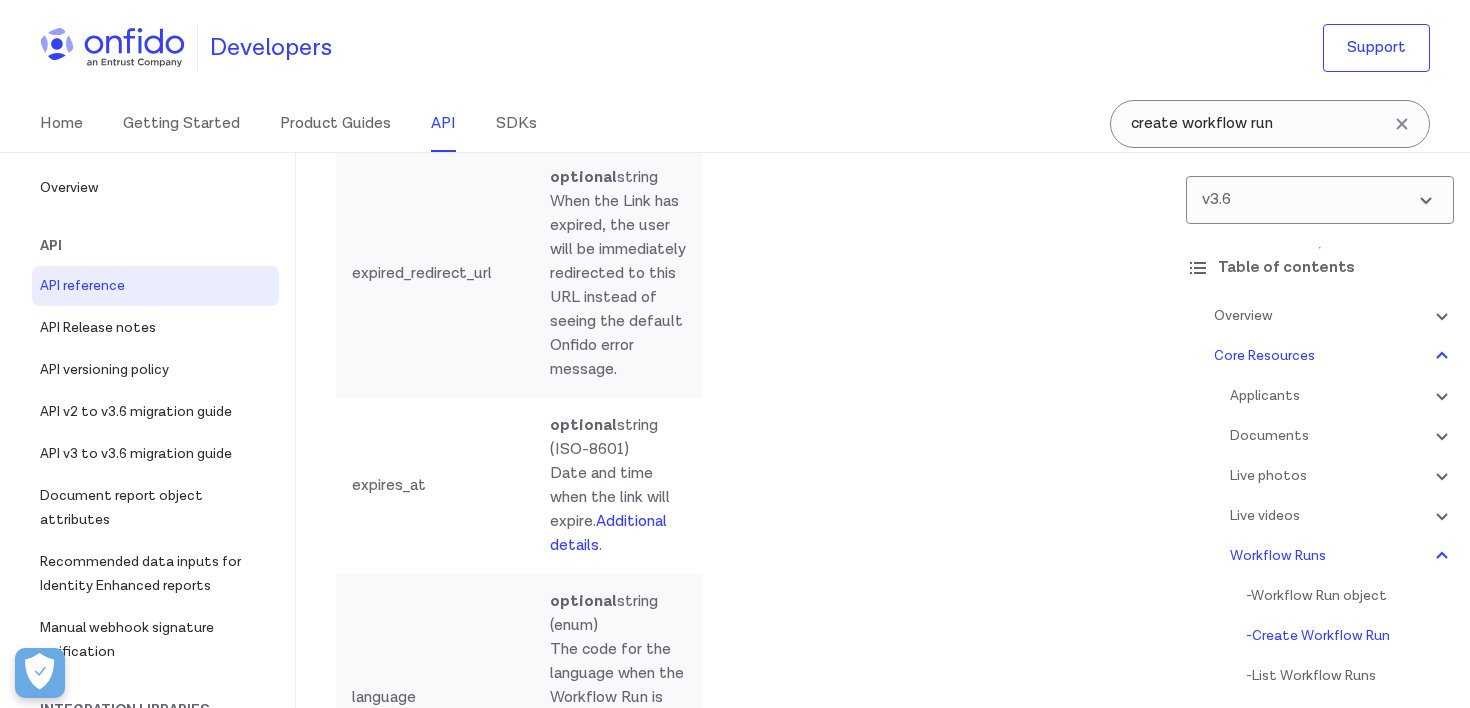 click on "Creates and starts a Workflow Run. Returns a  Workflow Run object .
A Workflow must exist and be activated before you can create a Workflow Run. You can create and activate your Workflow
in your Studio via  Onfido Dashboard . An Applicant ID is mandatory for creating a Workflow Run.
Any data that you want to provide to be used in the Workflow Run can be passed in two ways at its creation:" at bounding box center (519, -2113) 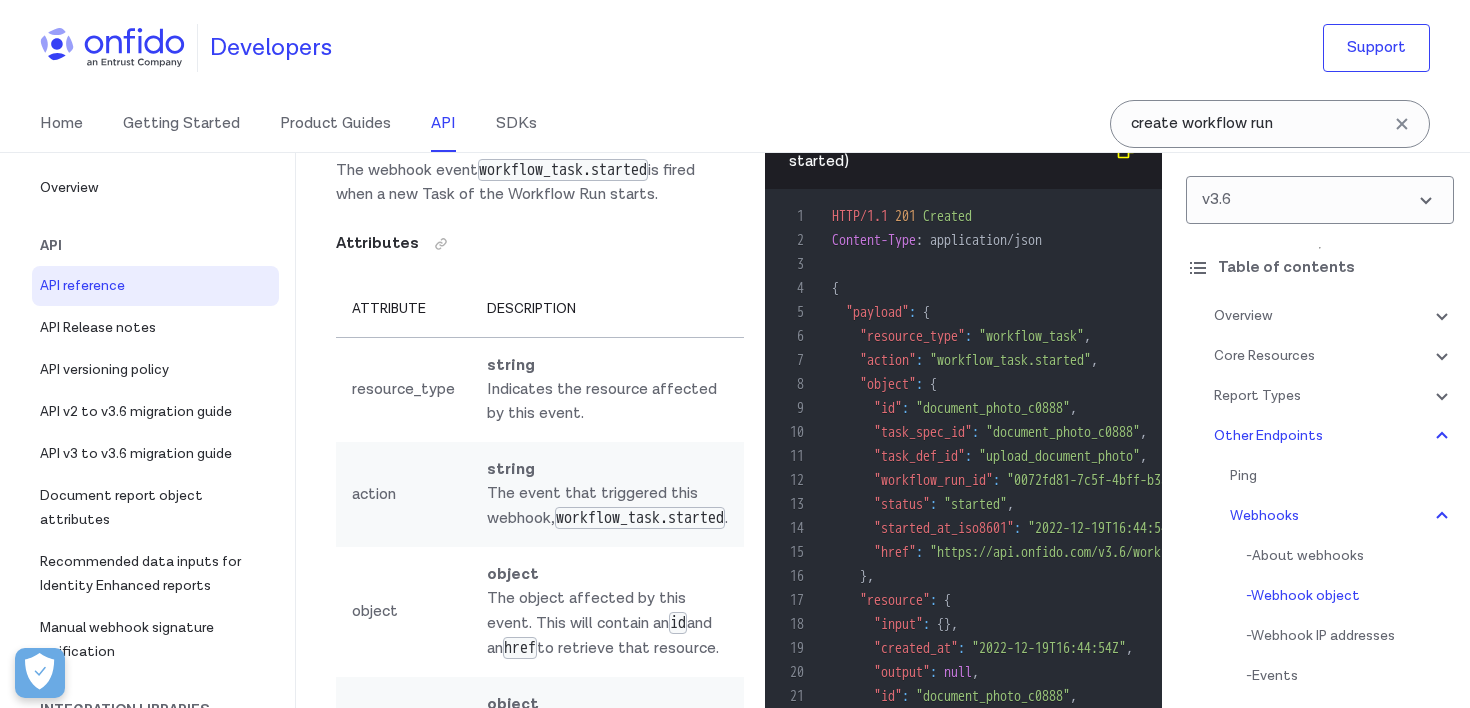 scroll, scrollTop: 183891, scrollLeft: 0, axis: vertical 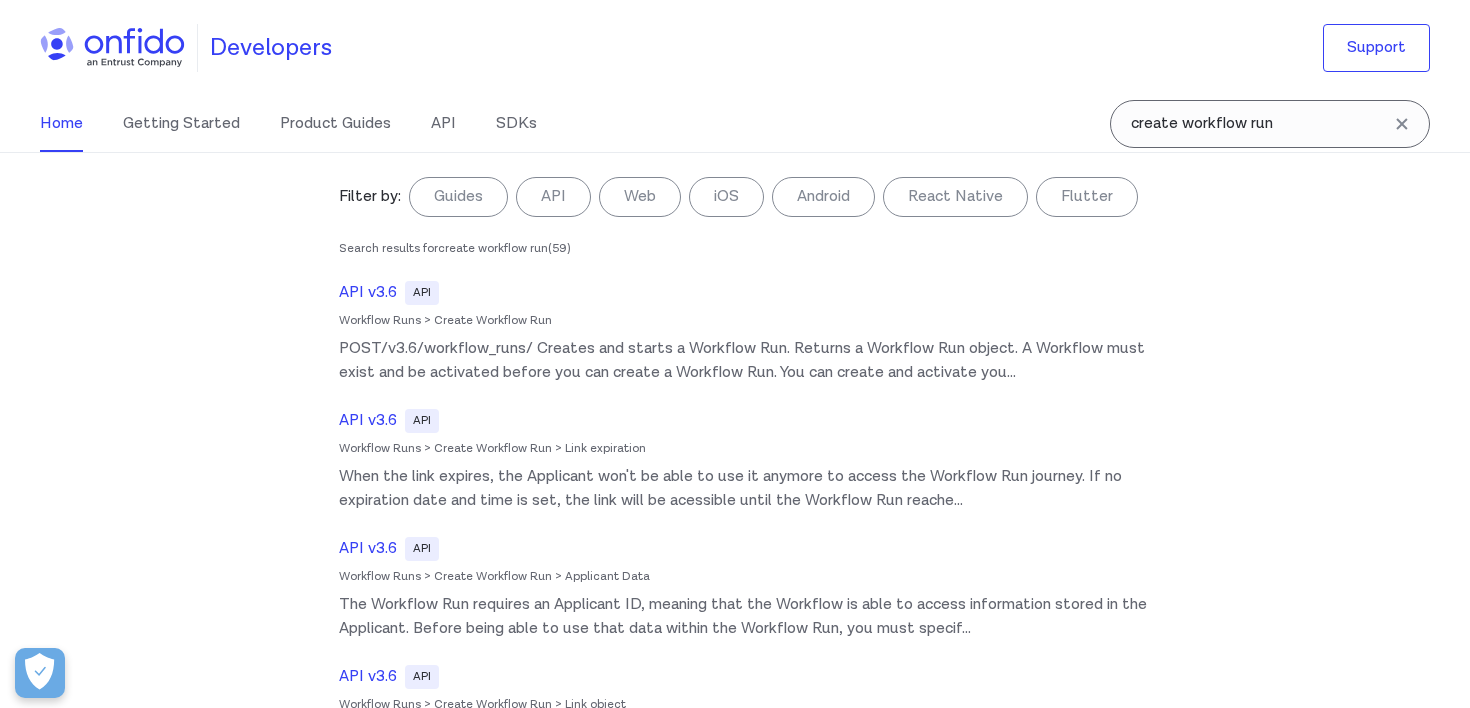 click on "create workflow run" at bounding box center [1270, 124] 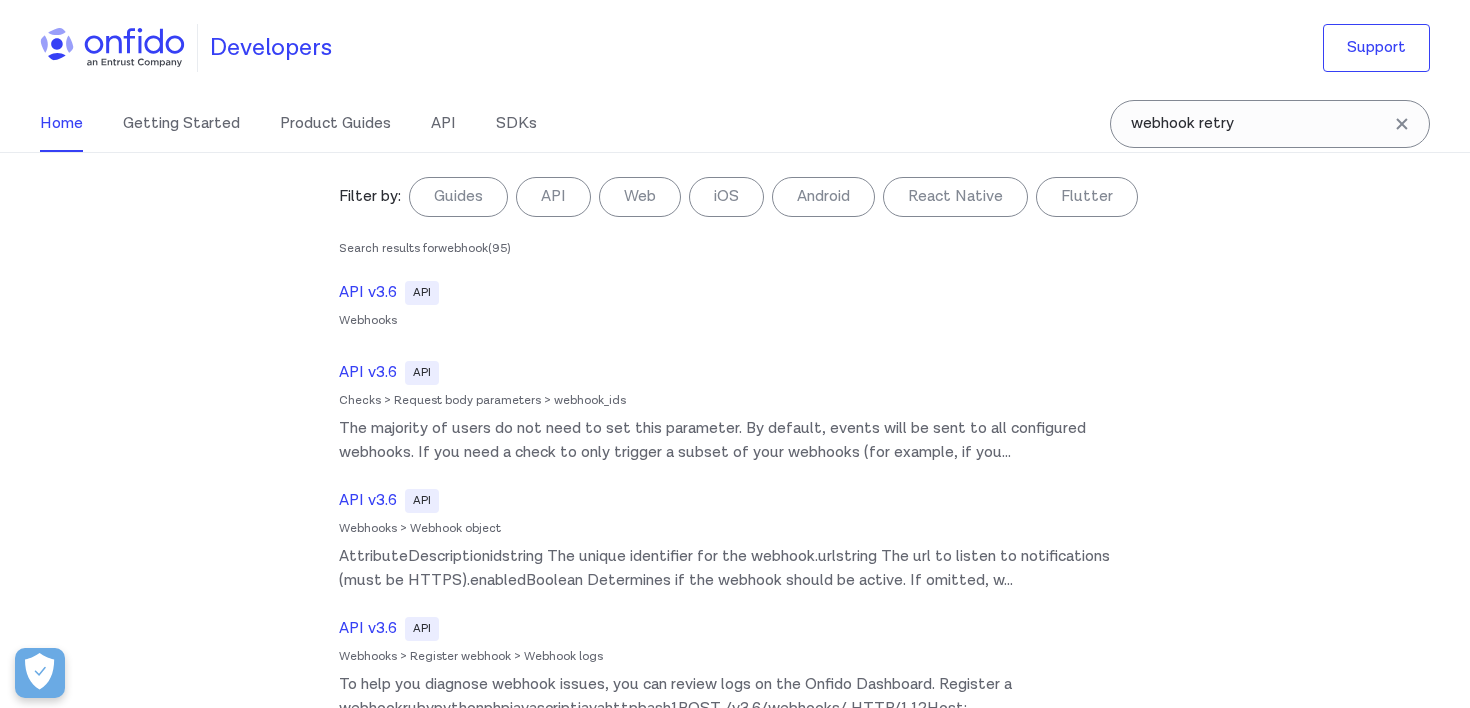 type on "webhook retry" 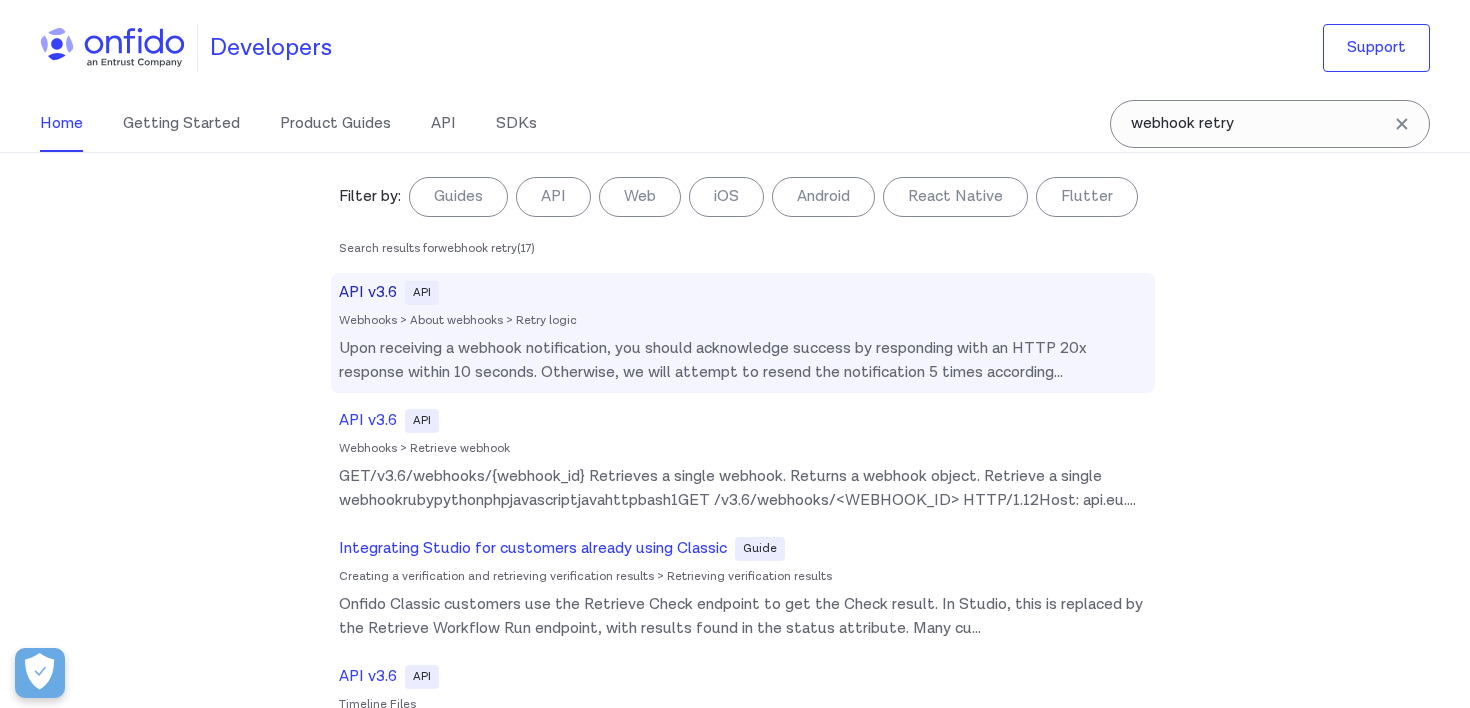 click on "API v3.6 API Webhooks > About webhooks > Retry logic Upon receiving a webhook notification, you should acknowledge success by
responding with an HTTP 20x response within 10 seconds. Otherwise, we will
attempt to resend the notification 5 times according ..." at bounding box center (743, 333) 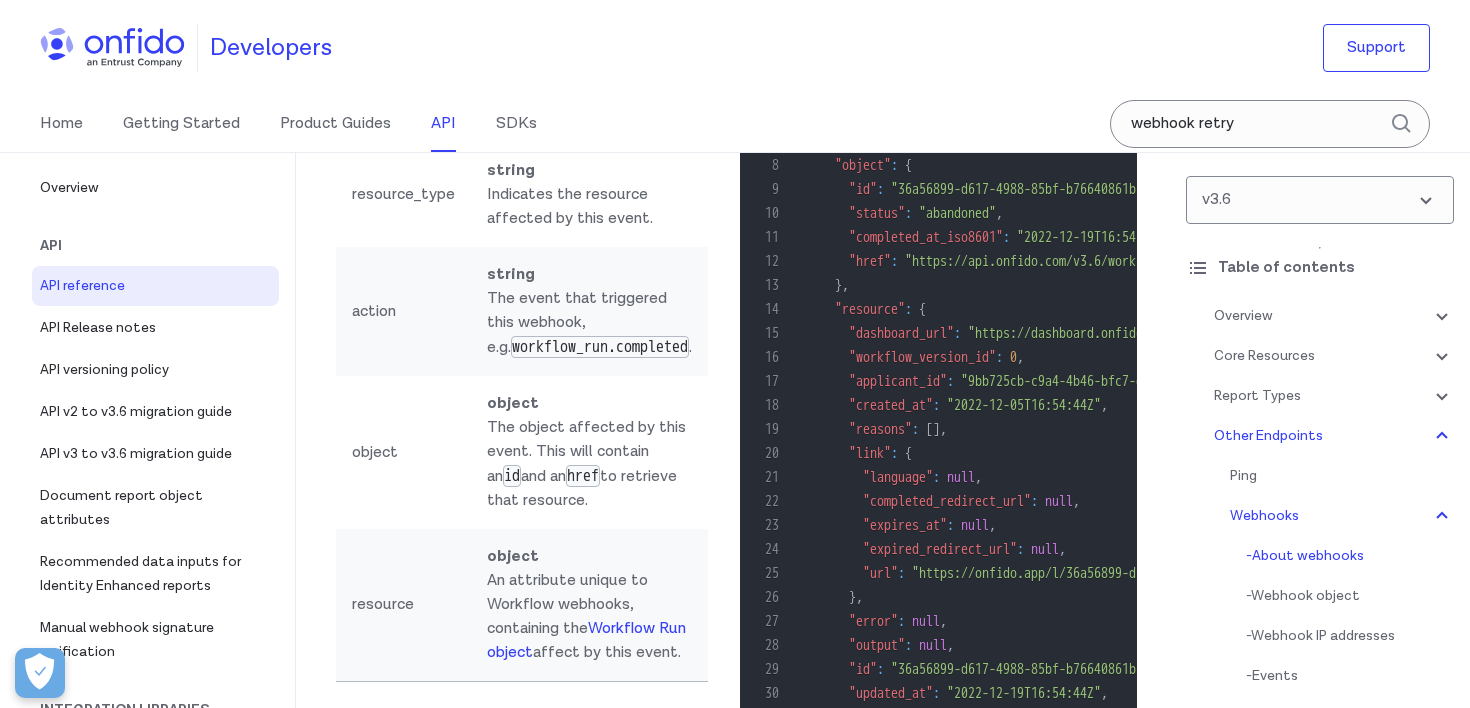 scroll, scrollTop: 183165, scrollLeft: 0, axis: vertical 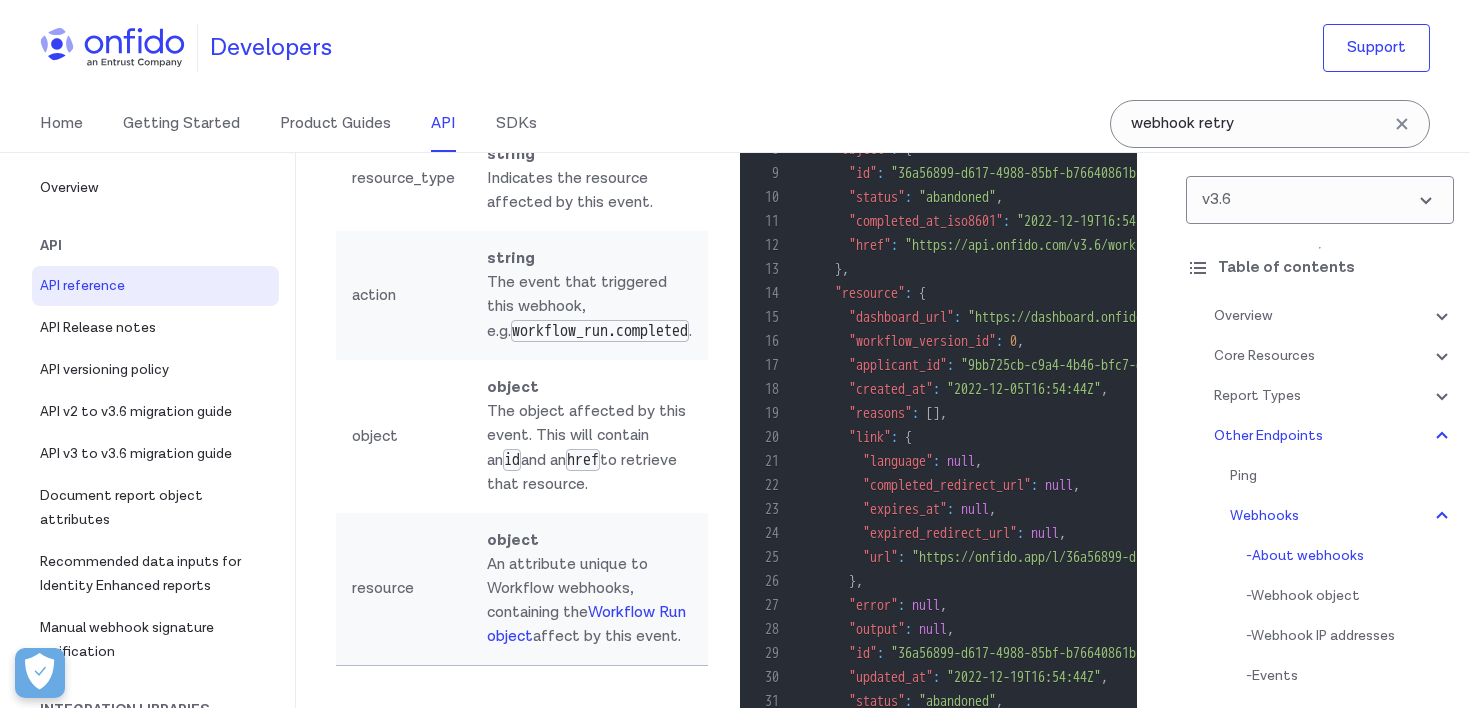 drag, startPoint x: 334, startPoint y: 284, endPoint x: 640, endPoint y: 547, distance: 403.49103 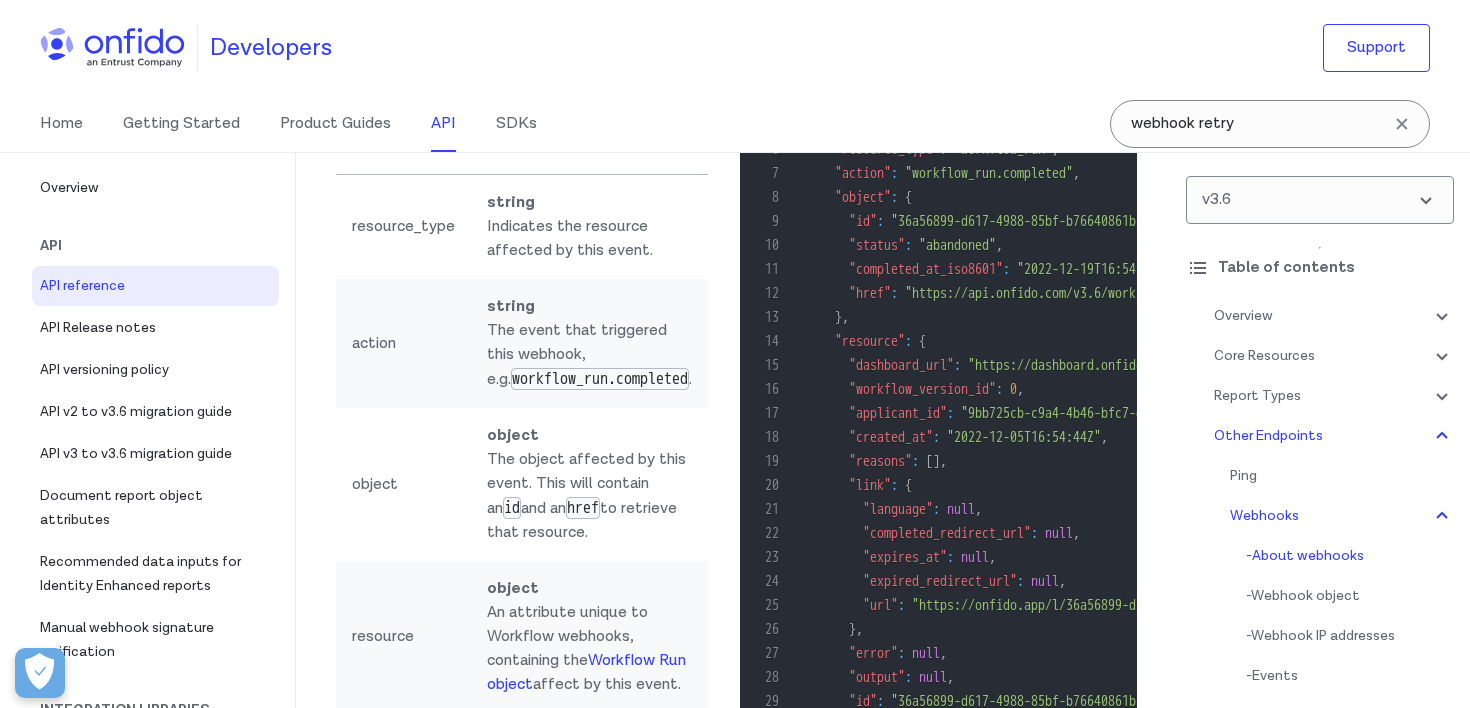scroll, scrollTop: 182990, scrollLeft: 0, axis: vertical 